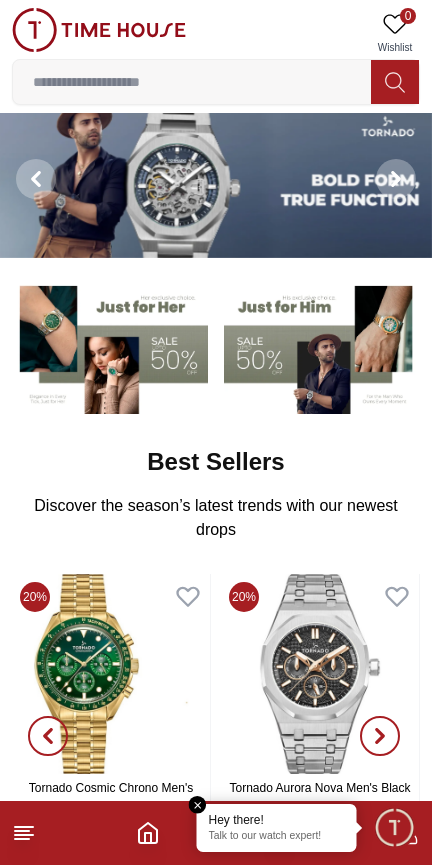 scroll, scrollTop: 0, scrollLeft: 0, axis: both 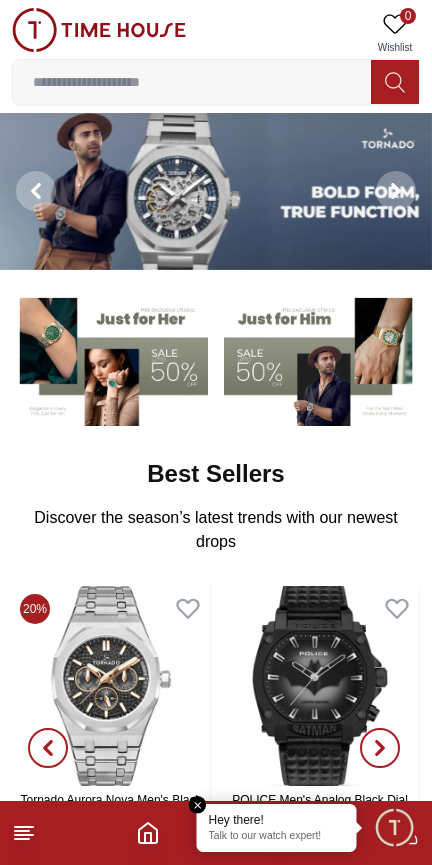 click at bounding box center (198, 805) 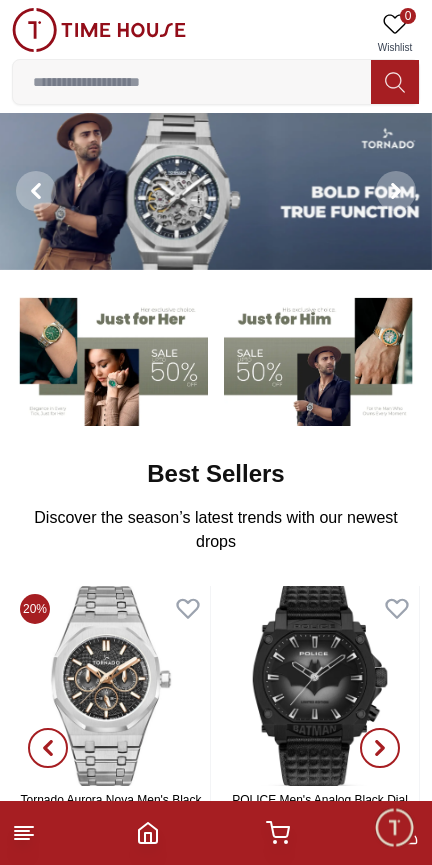 click 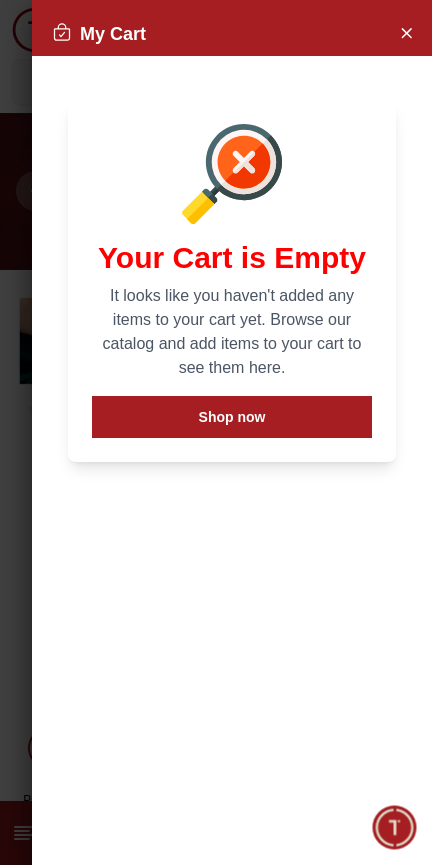 click 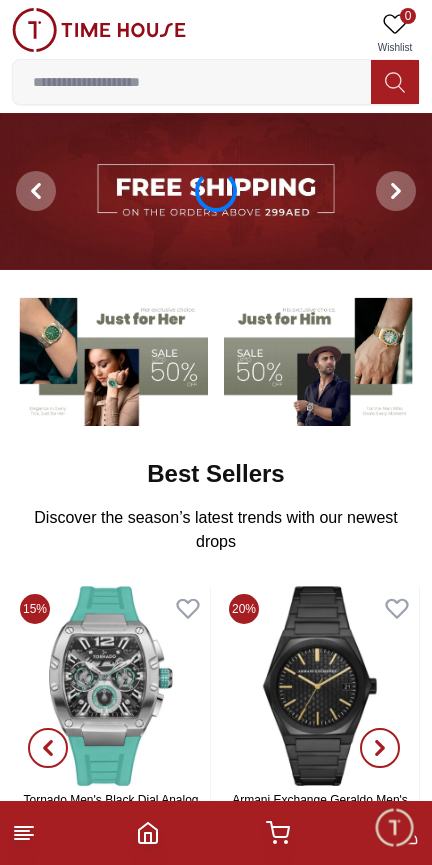 scroll, scrollTop: 0, scrollLeft: 0, axis: both 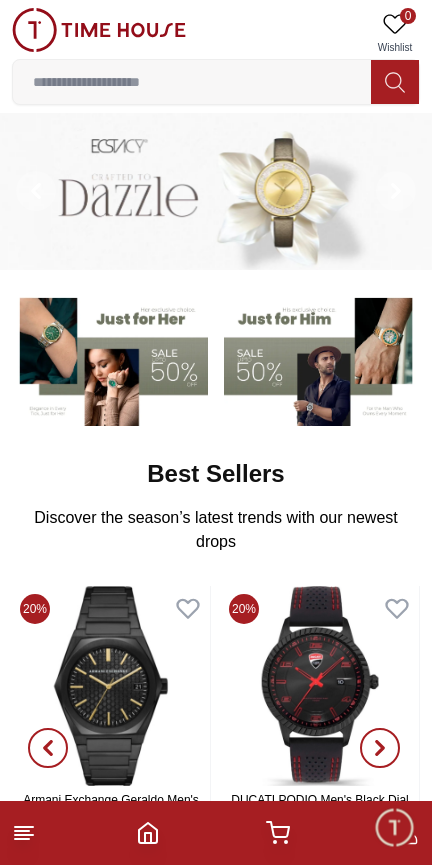 click 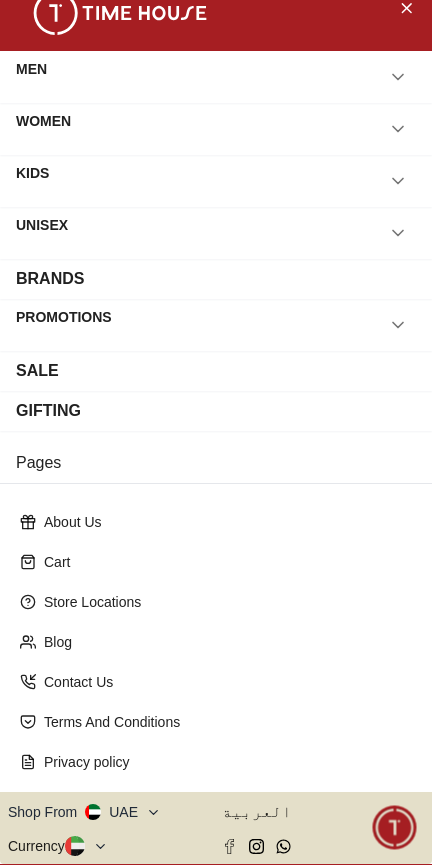 scroll, scrollTop: 0, scrollLeft: 0, axis: both 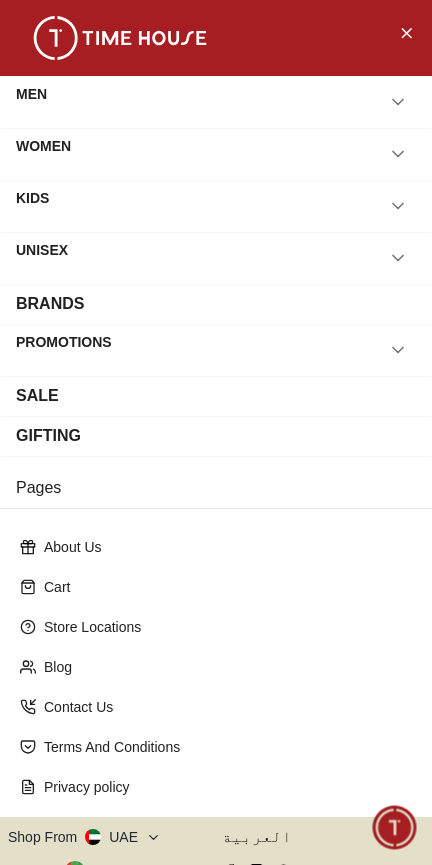 click 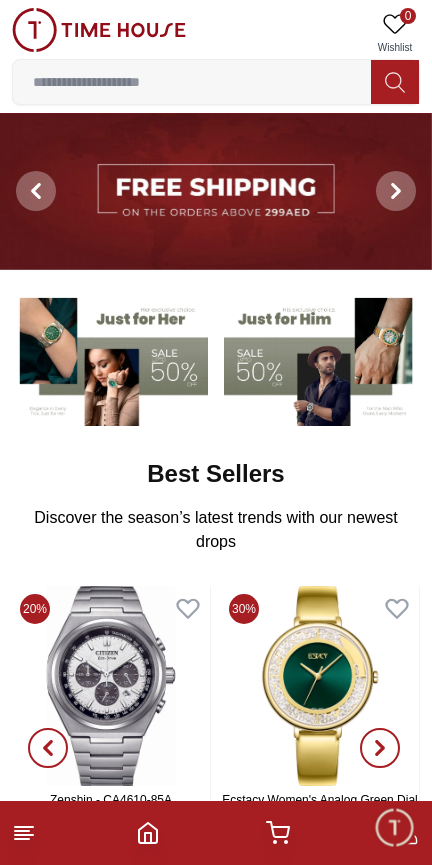 click 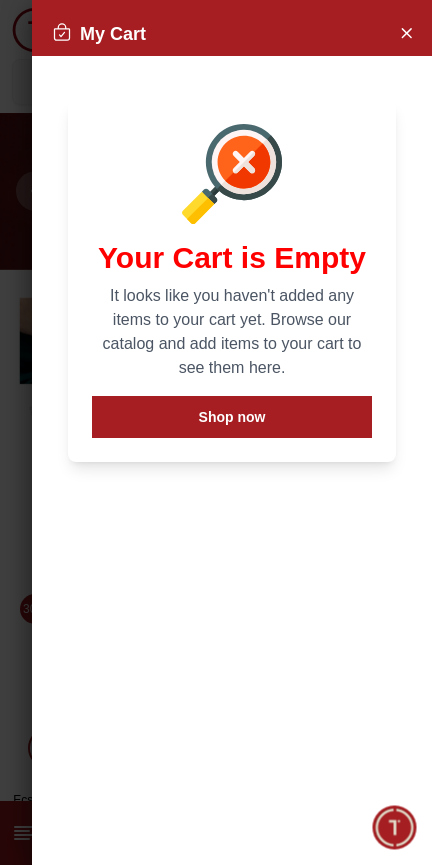 click at bounding box center [394, 827] 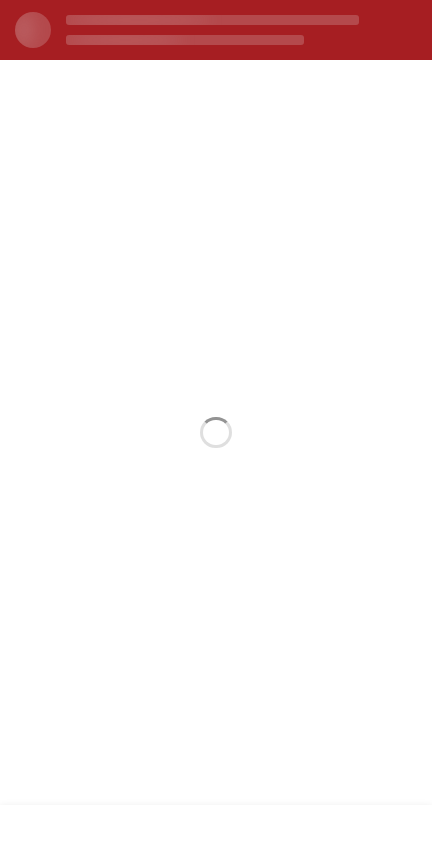 scroll, scrollTop: 0, scrollLeft: 0, axis: both 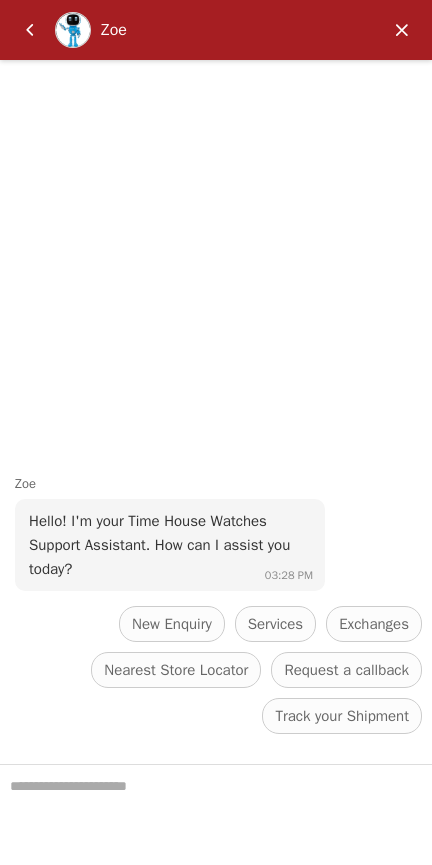 click at bounding box center (402, 30) 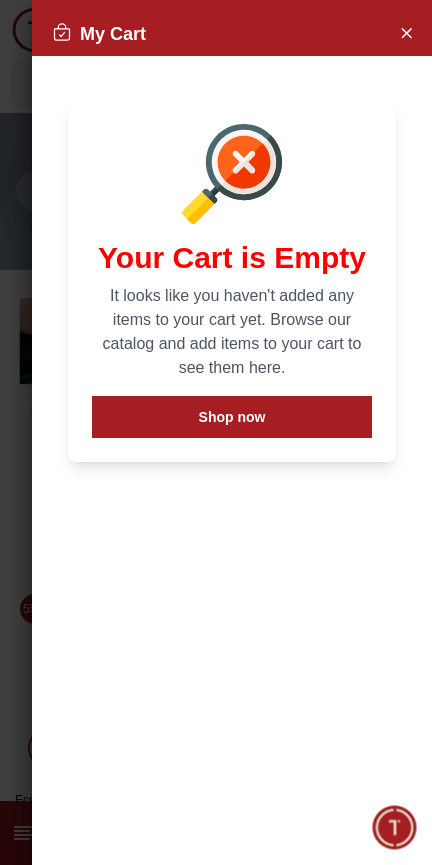 click 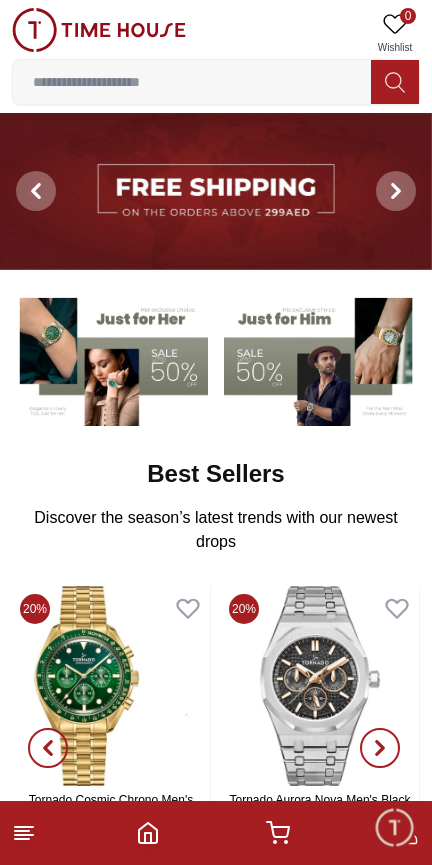 click at bounding box center (394, 827) 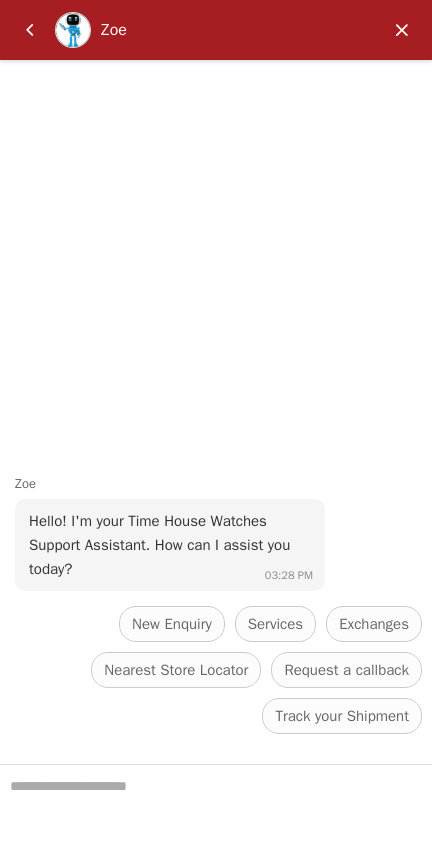 click at bounding box center [402, 30] 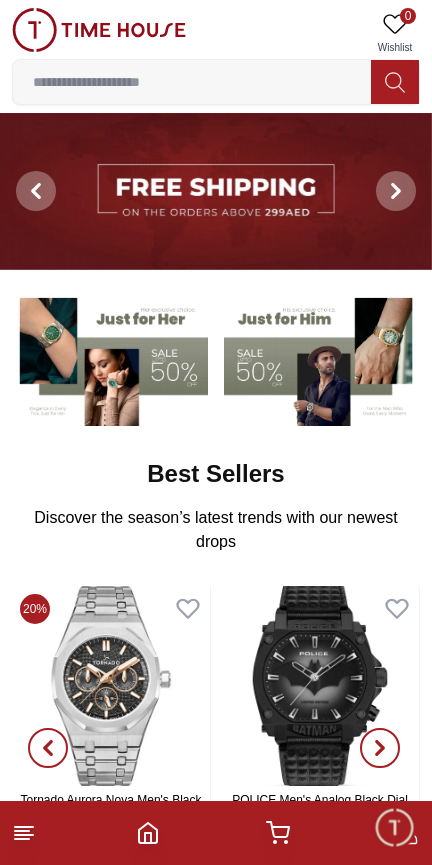 click at bounding box center [216, 833] 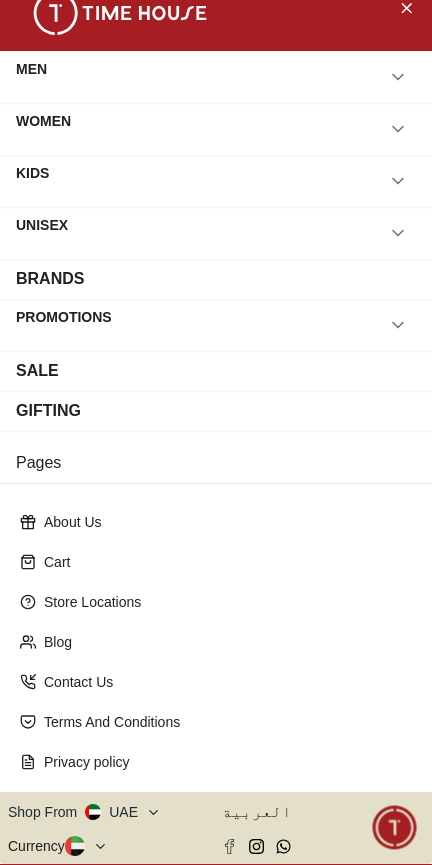 scroll, scrollTop: 0, scrollLeft: 0, axis: both 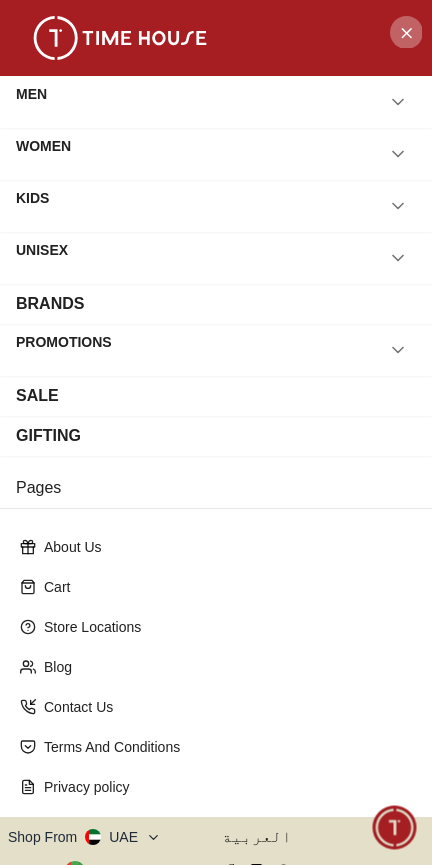 click 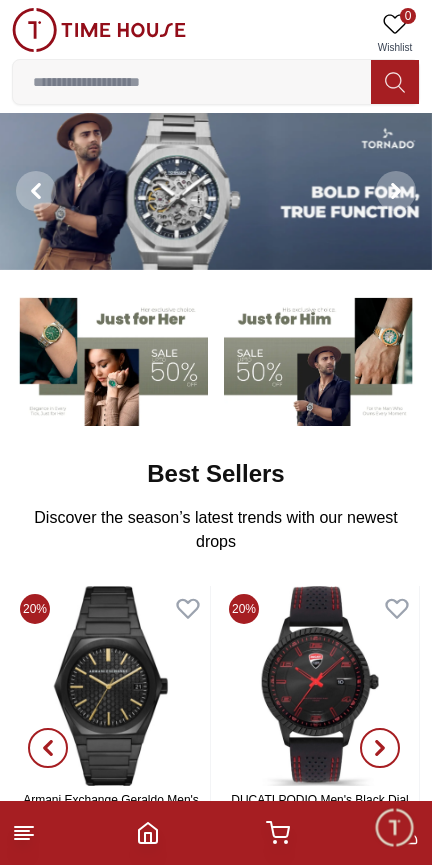 click 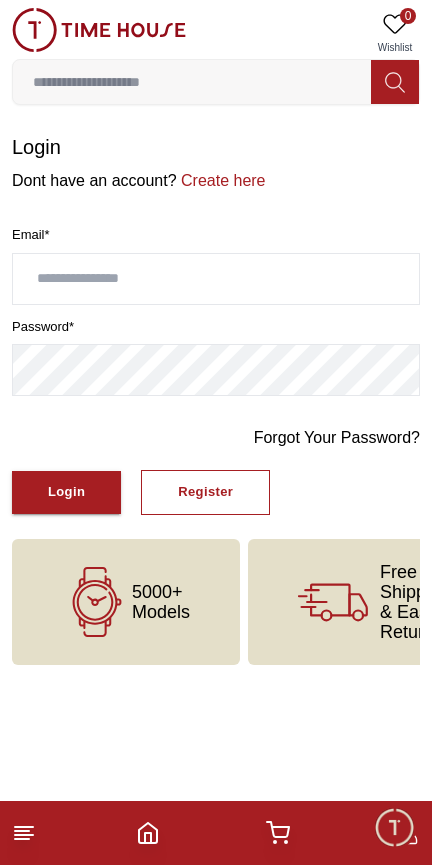 click at bounding box center [216, 279] 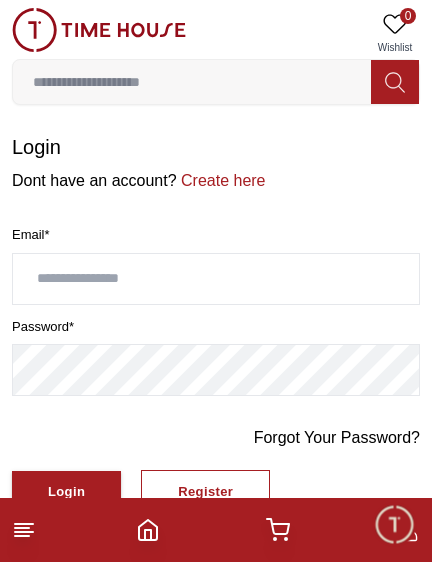type on "**********" 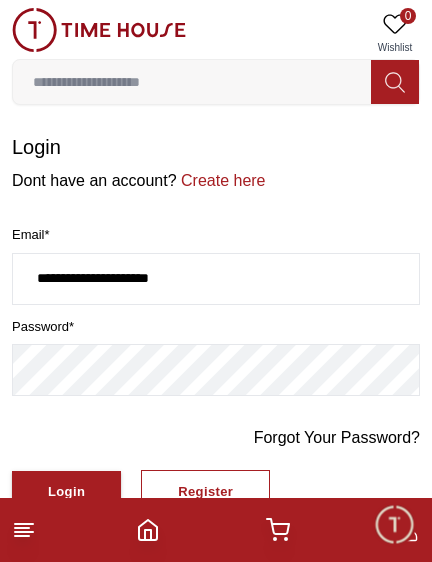 click on "Login" at bounding box center (66, 492) 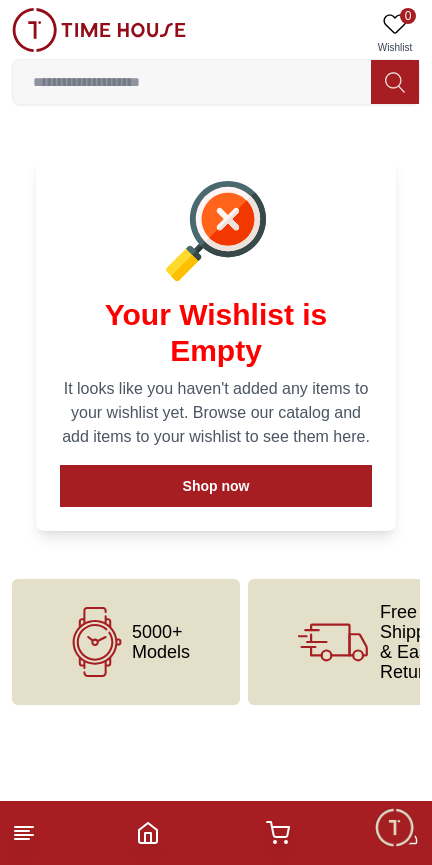 scroll, scrollTop: 0, scrollLeft: 0, axis: both 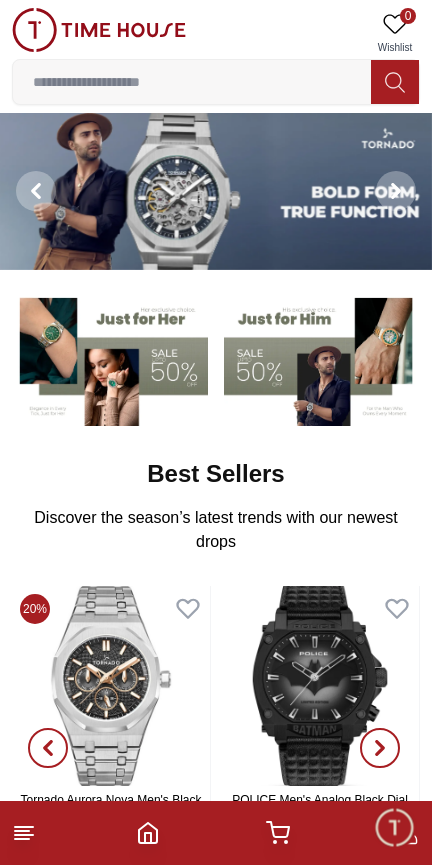 click 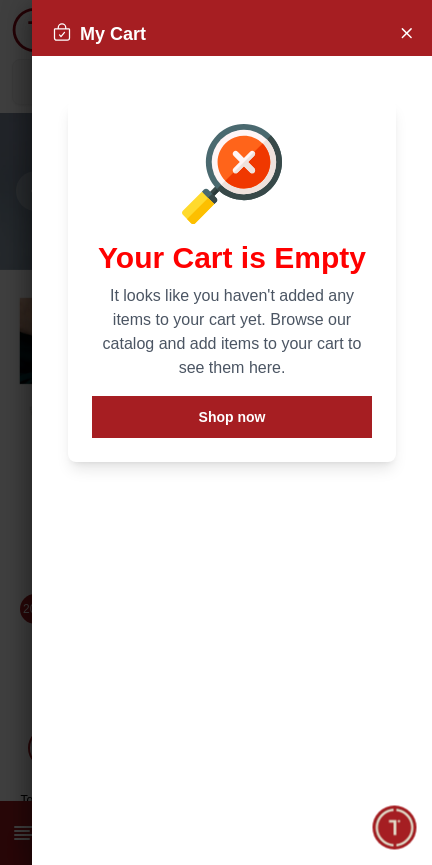click at bounding box center (406, 32) 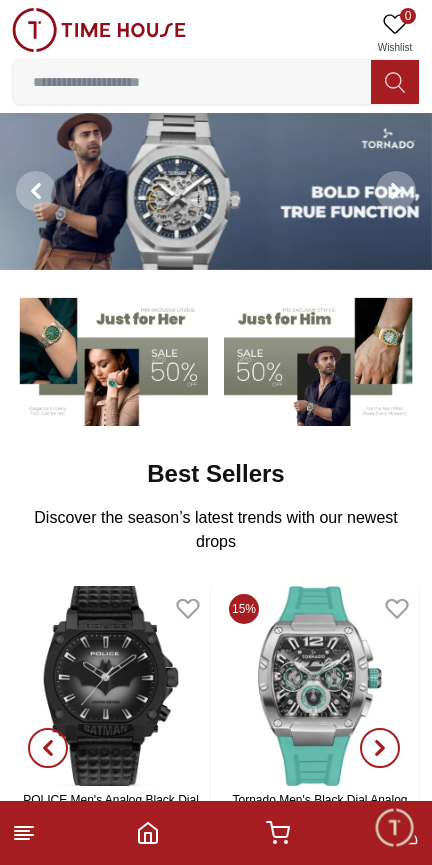 click 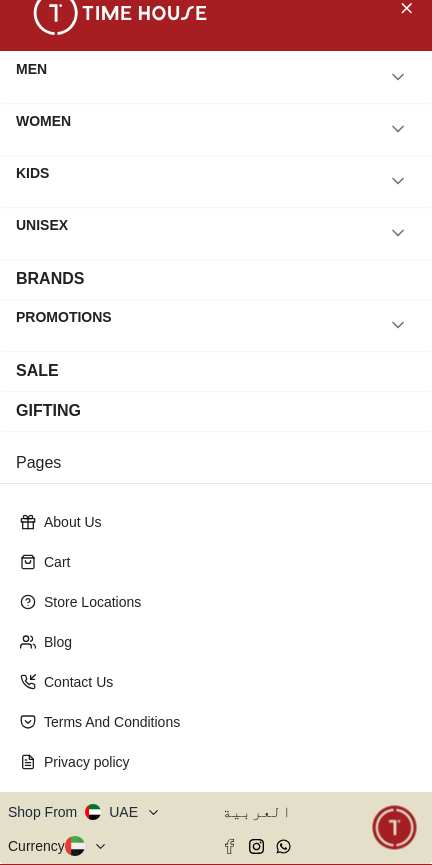 scroll, scrollTop: 24, scrollLeft: 0, axis: vertical 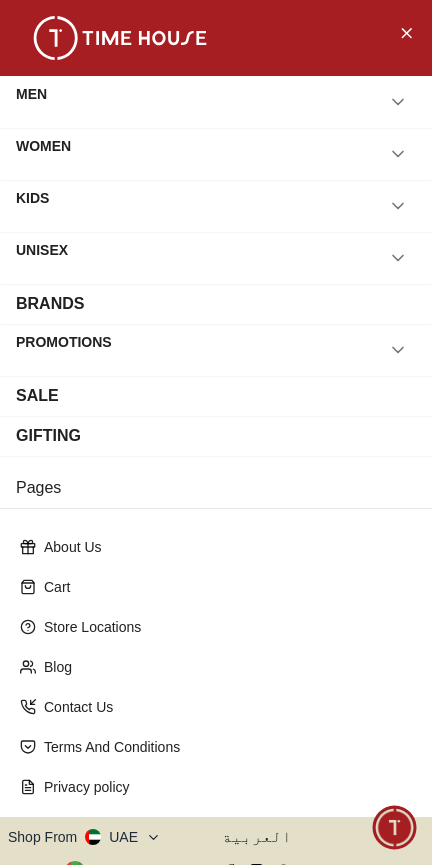 click 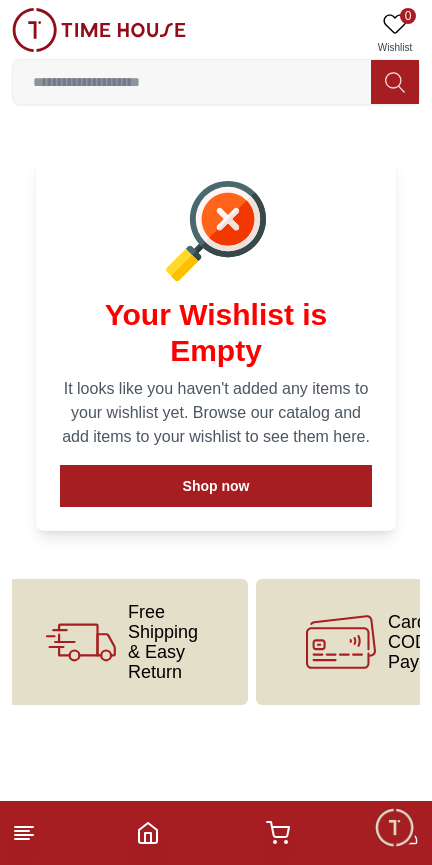scroll, scrollTop: 0, scrollLeft: 0, axis: both 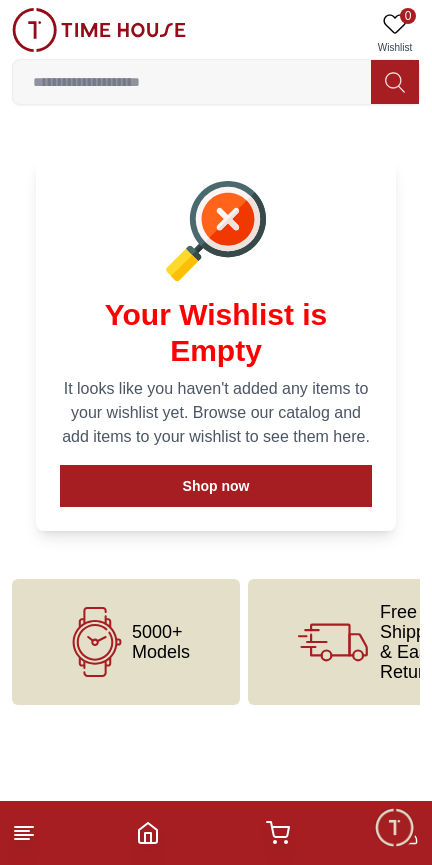 click 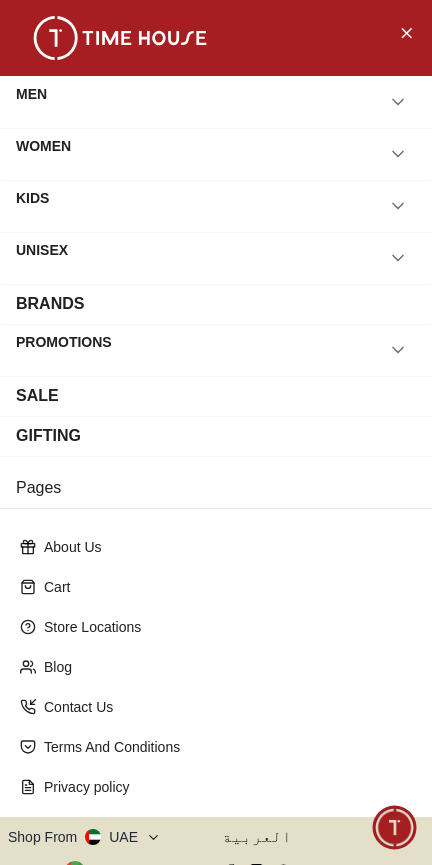 click on "Contact Us" at bounding box center [228, 707] 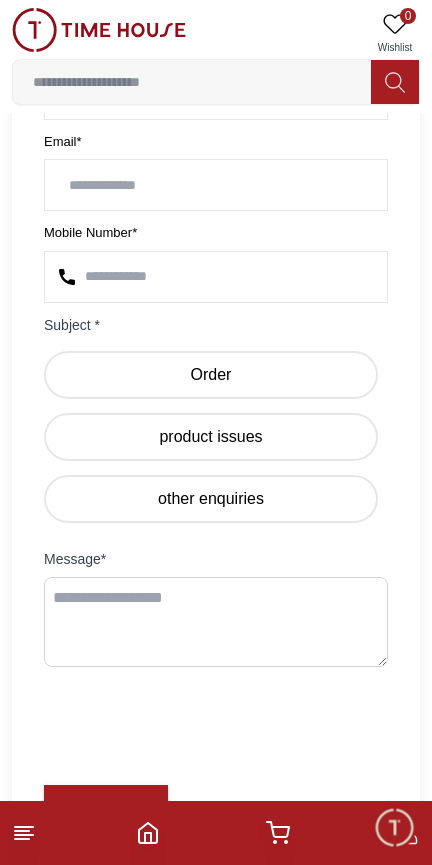 scroll, scrollTop: 681, scrollLeft: 0, axis: vertical 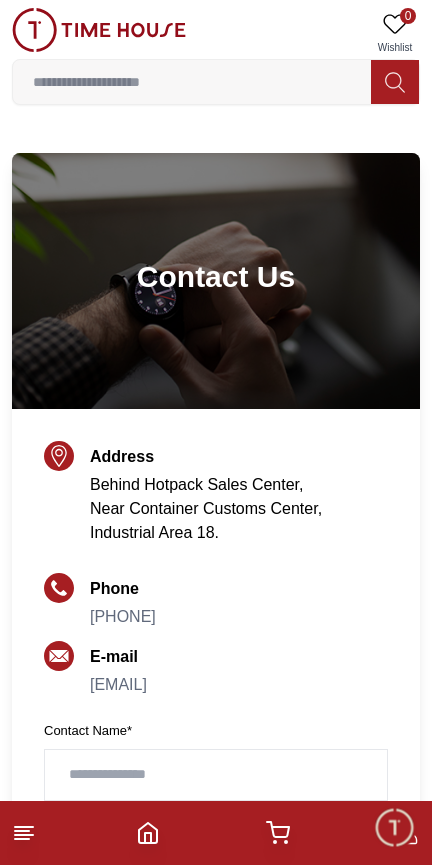 click 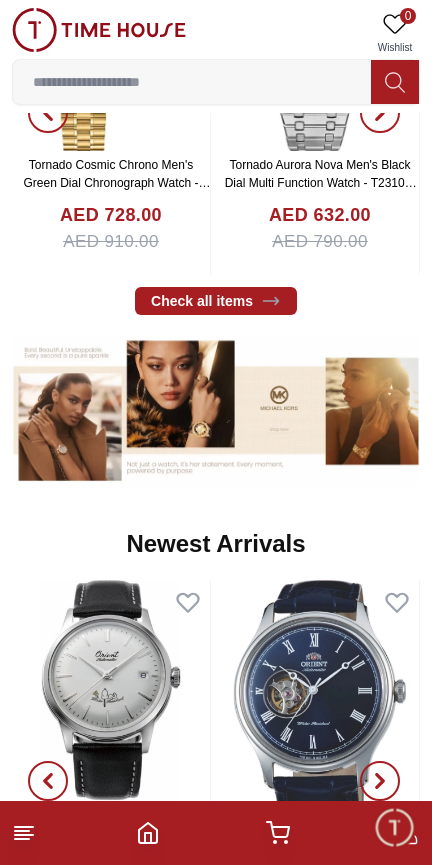 scroll, scrollTop: 0, scrollLeft: 0, axis: both 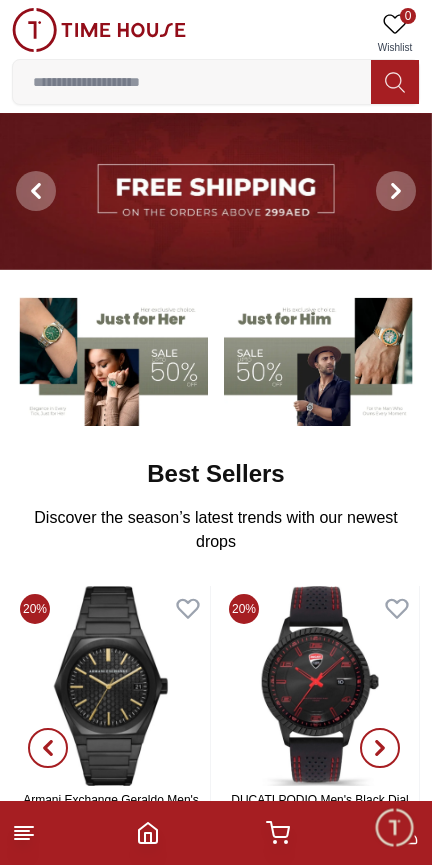 click at bounding box center (99, 30) 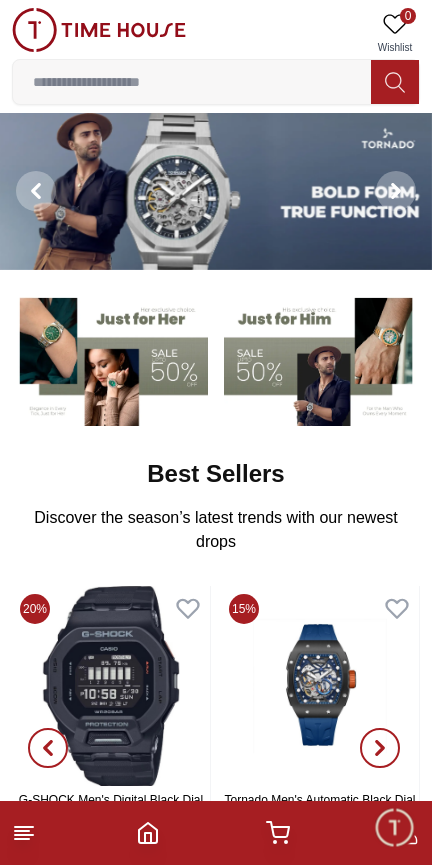 click 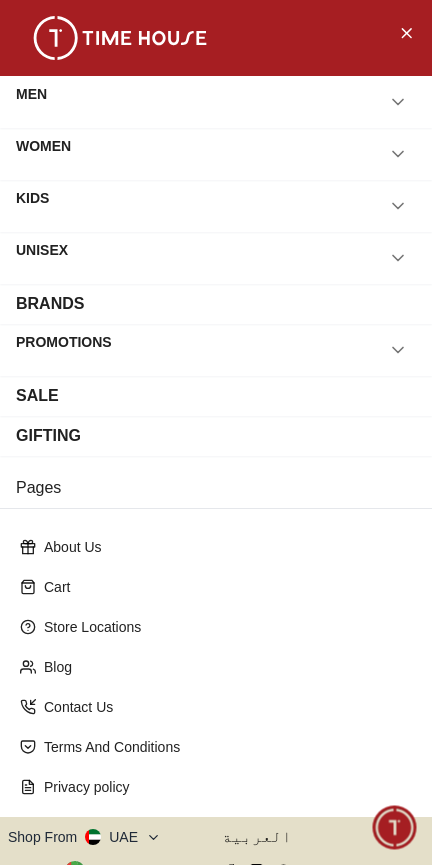 click on "MEN" at bounding box center (31, 102) 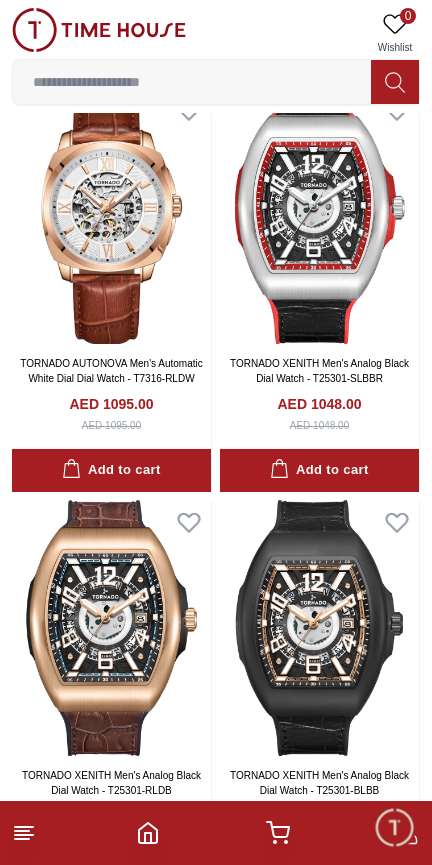 scroll, scrollTop: 947, scrollLeft: 0, axis: vertical 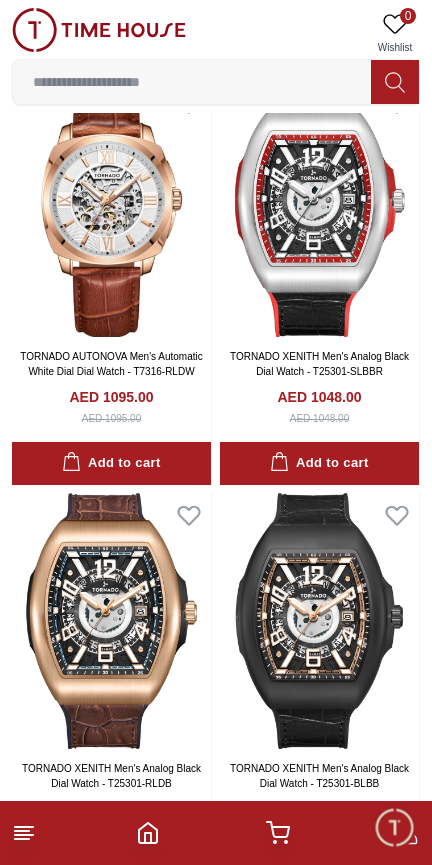 click 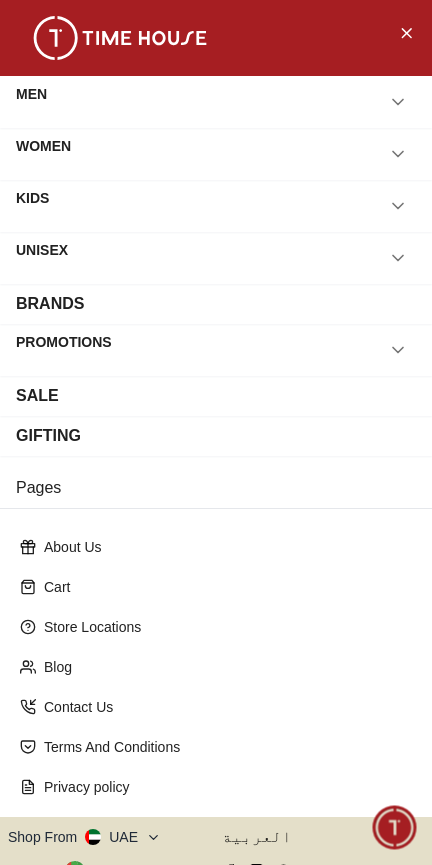 click on "Cart" at bounding box center (228, 587) 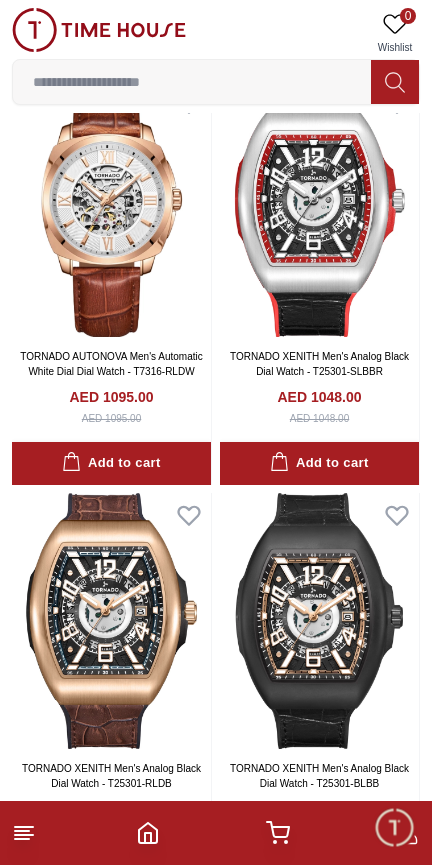 scroll, scrollTop: 0, scrollLeft: 0, axis: both 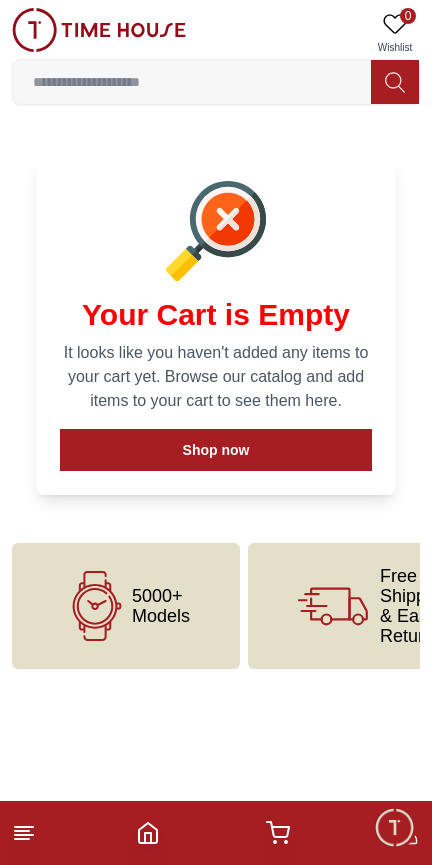 click 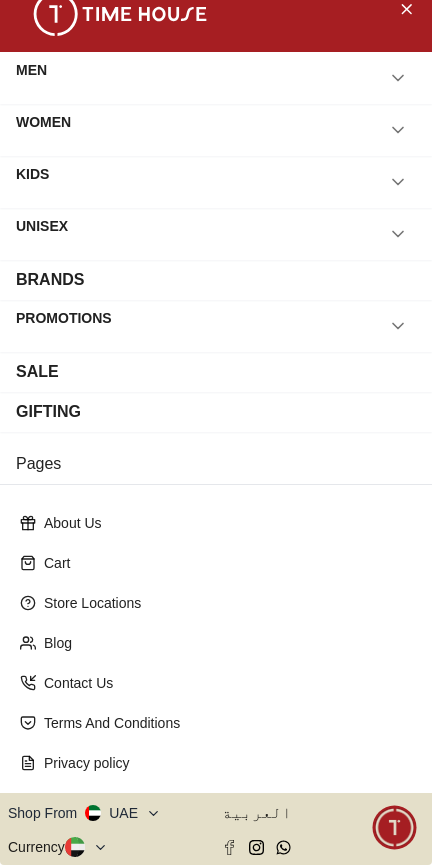 scroll, scrollTop: 0, scrollLeft: 0, axis: both 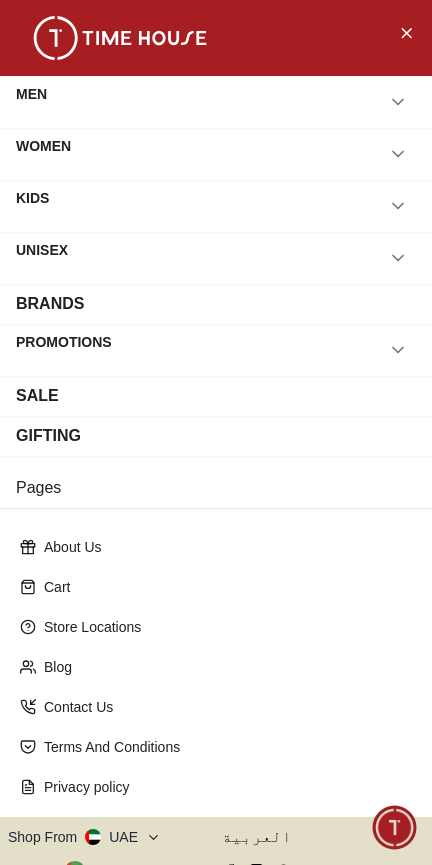 click 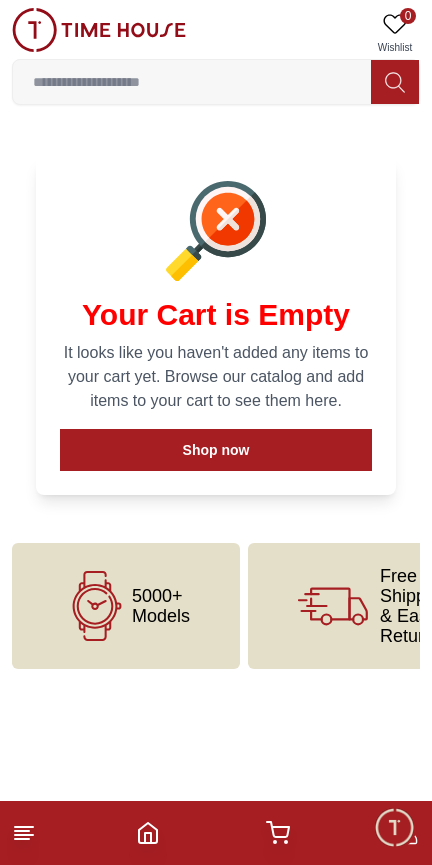 click 